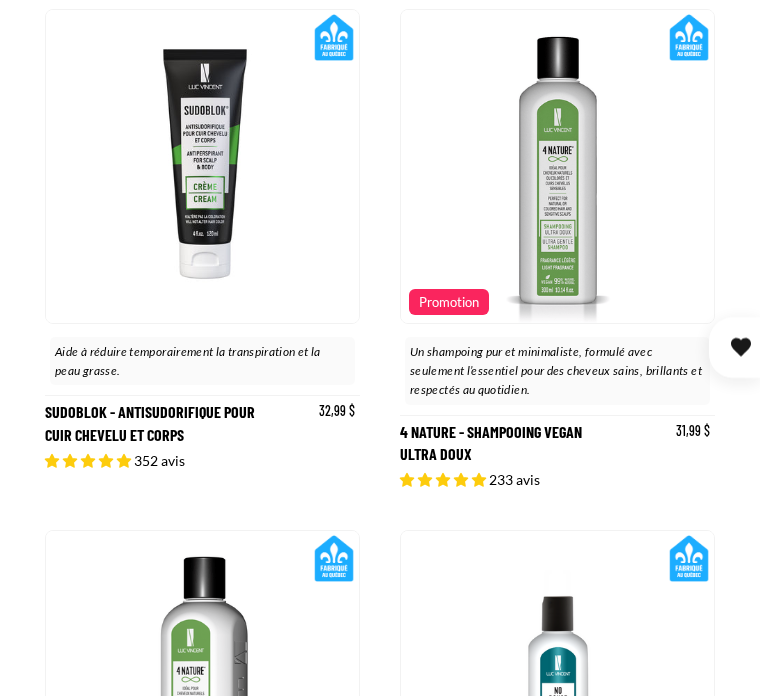 scroll, scrollTop: 3261, scrollLeft: 0, axis: vertical 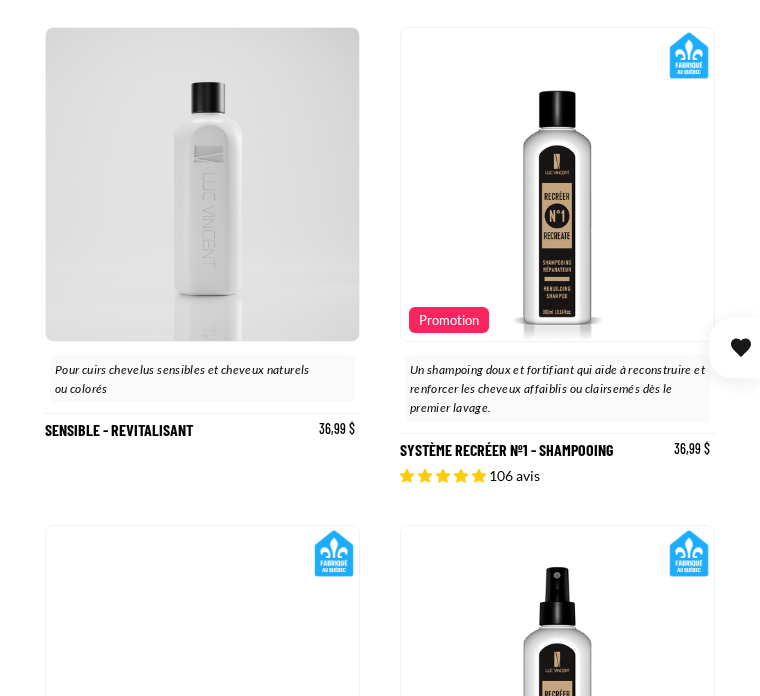 click at bounding box center (329, 184) 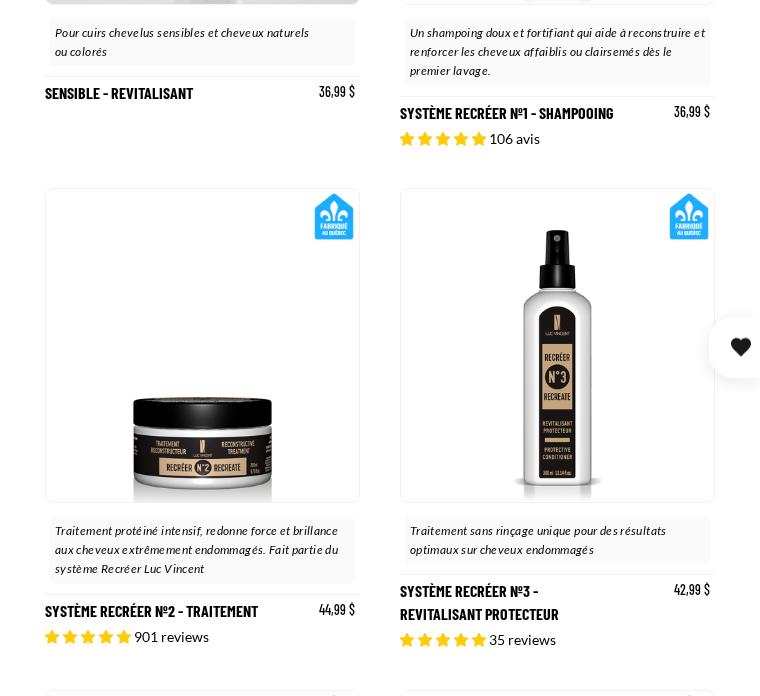scroll, scrollTop: 6097, scrollLeft: 0, axis: vertical 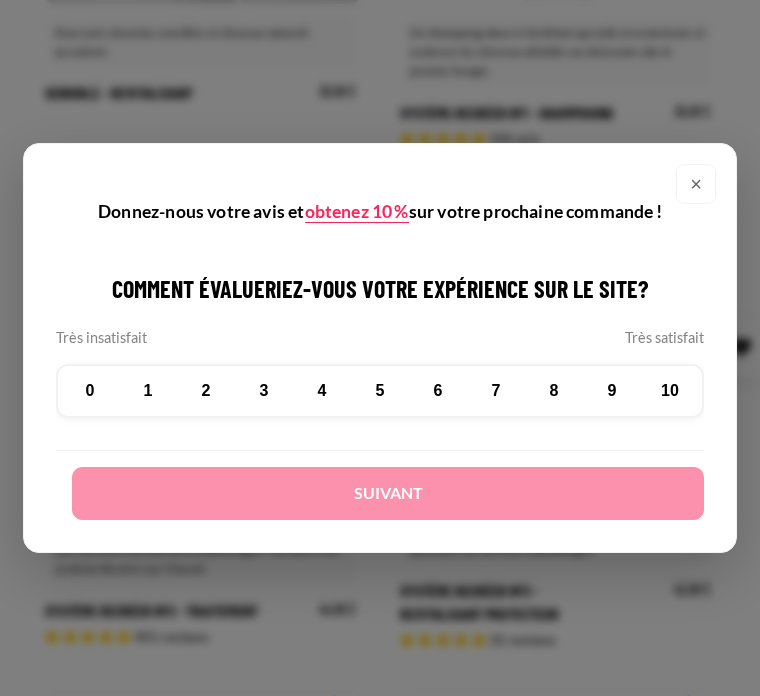 click on "×" at bounding box center [696, 184] 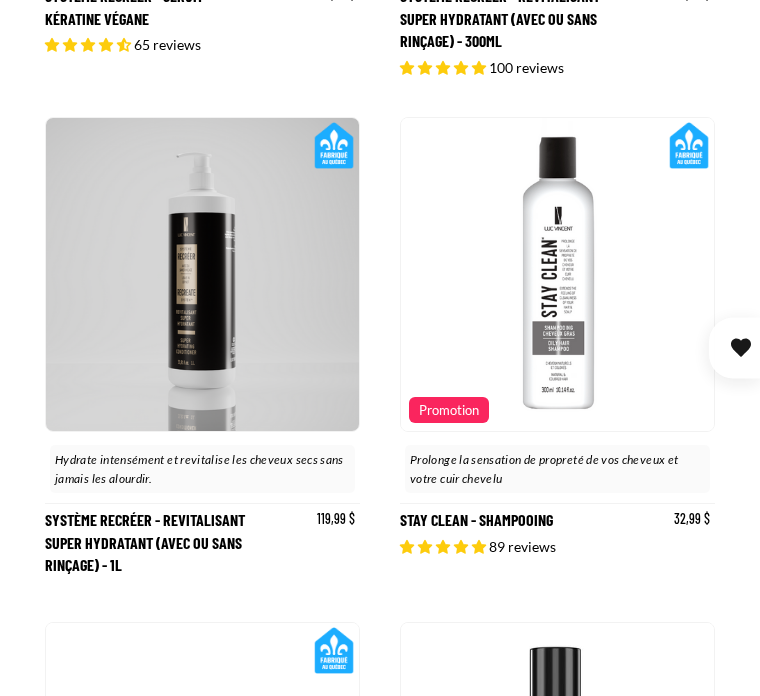 scroll, scrollTop: 7195, scrollLeft: 0, axis: vertical 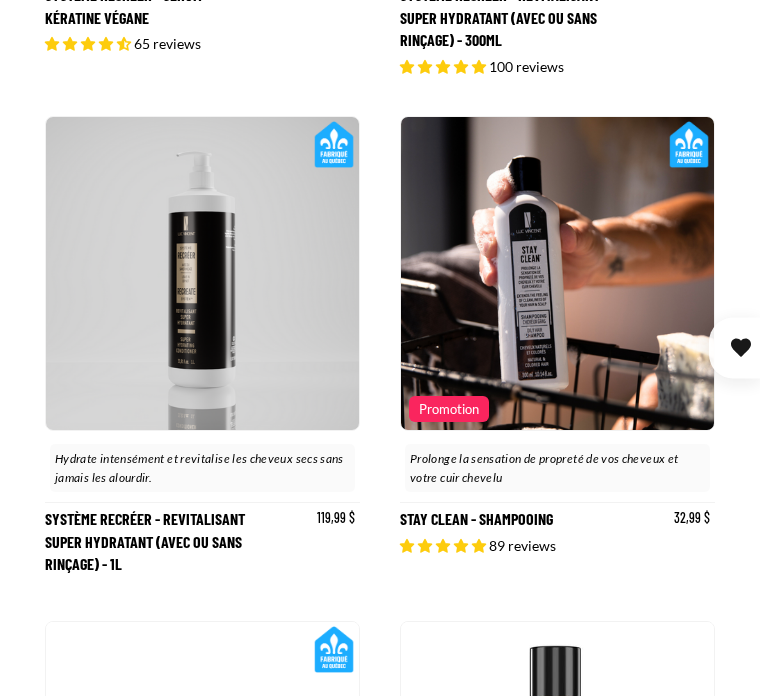 click 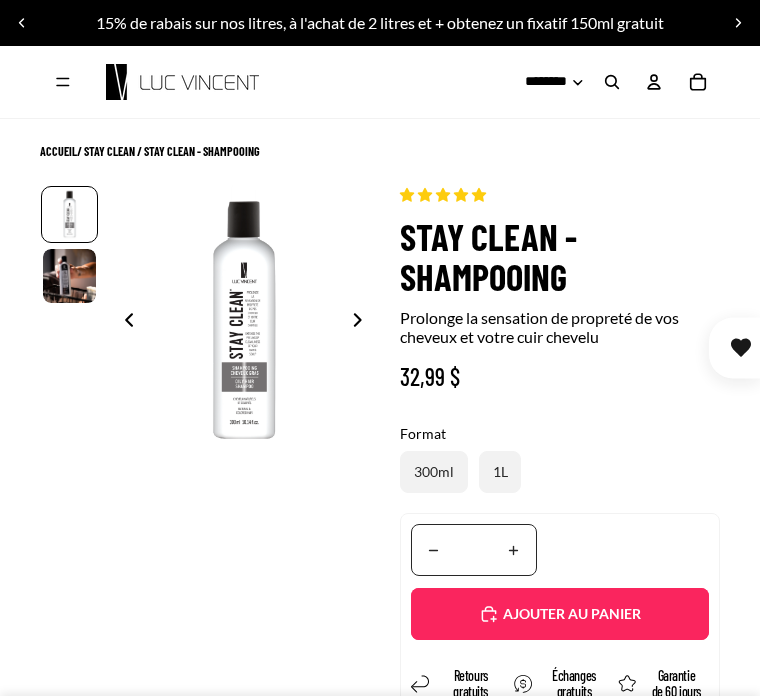 select on "**********" 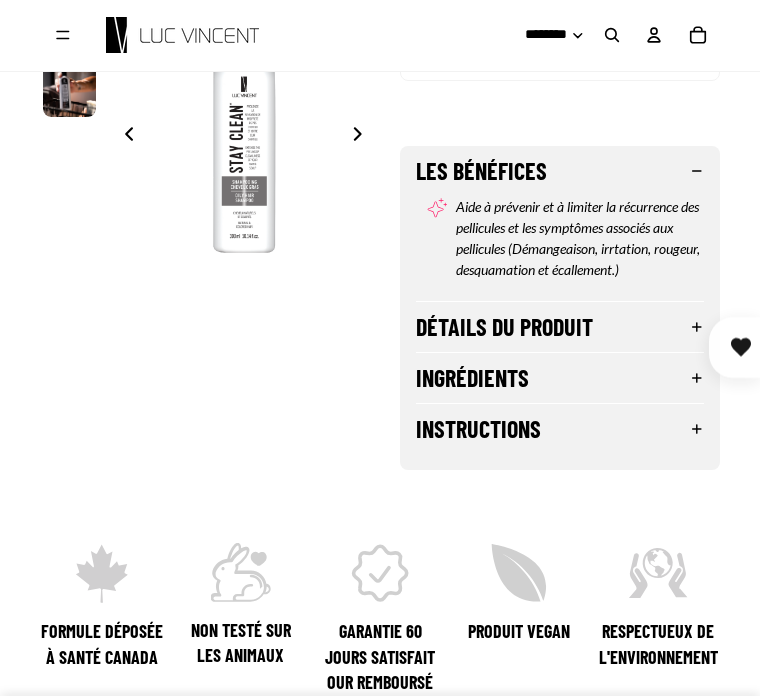 scroll, scrollTop: 630, scrollLeft: 0, axis: vertical 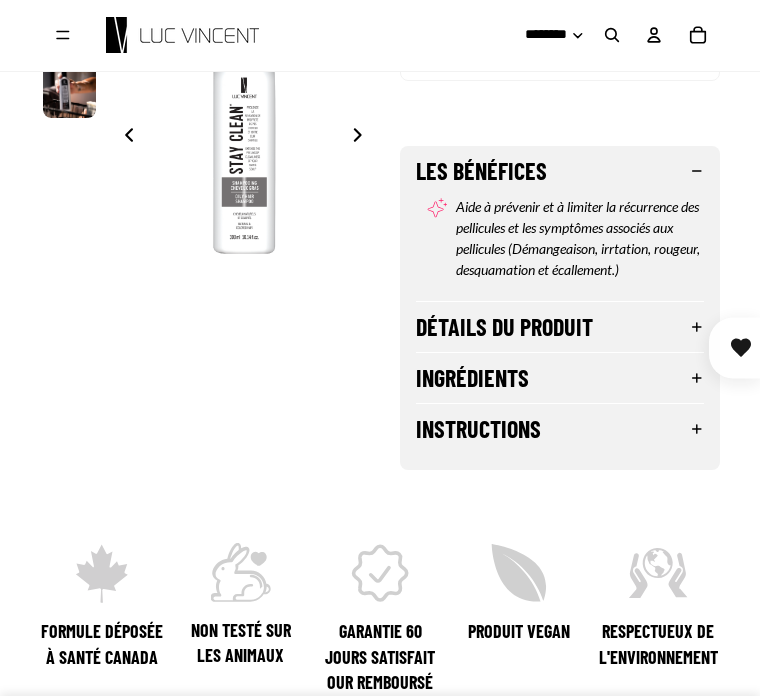click on "Détails du produit" at bounding box center (560, 327) 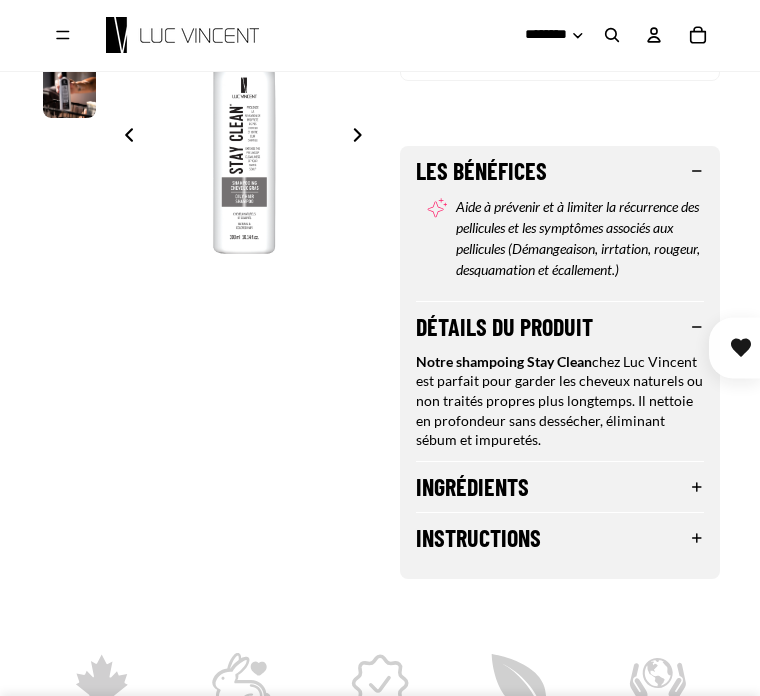 click on "Instructions" at bounding box center (560, 538) 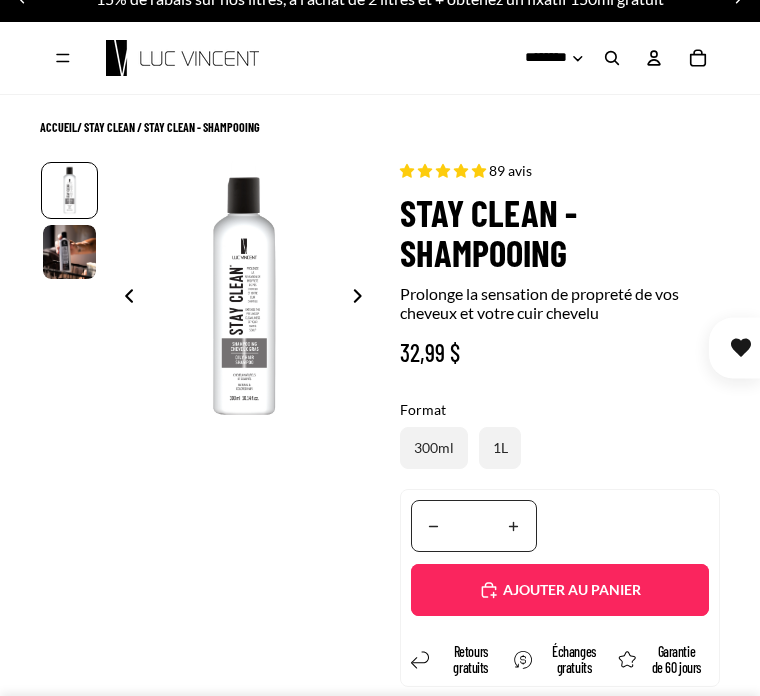 scroll, scrollTop: 0, scrollLeft: 0, axis: both 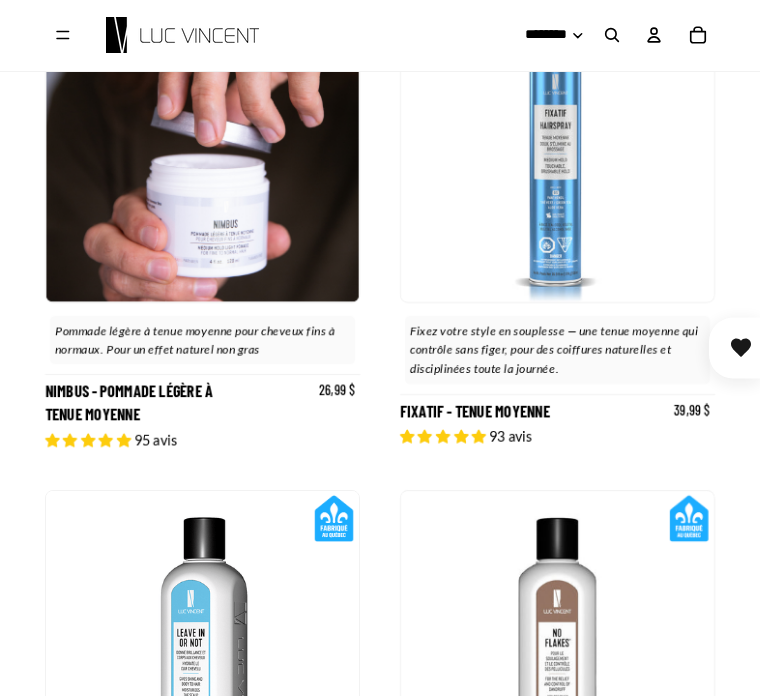 click on "Nimbus - Pommade légère à tenue moyenne" at bounding box center (202, 219) 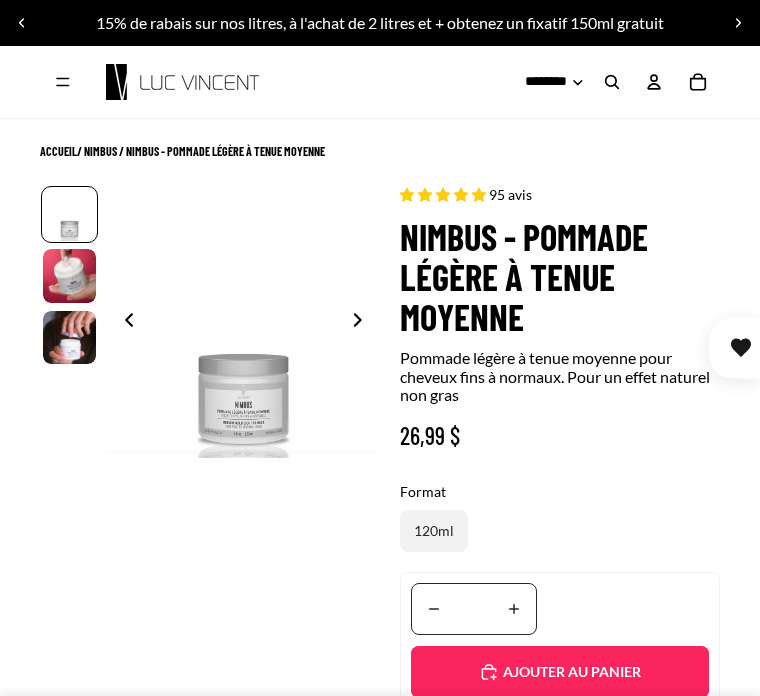 scroll, scrollTop: 0, scrollLeft: 0, axis: both 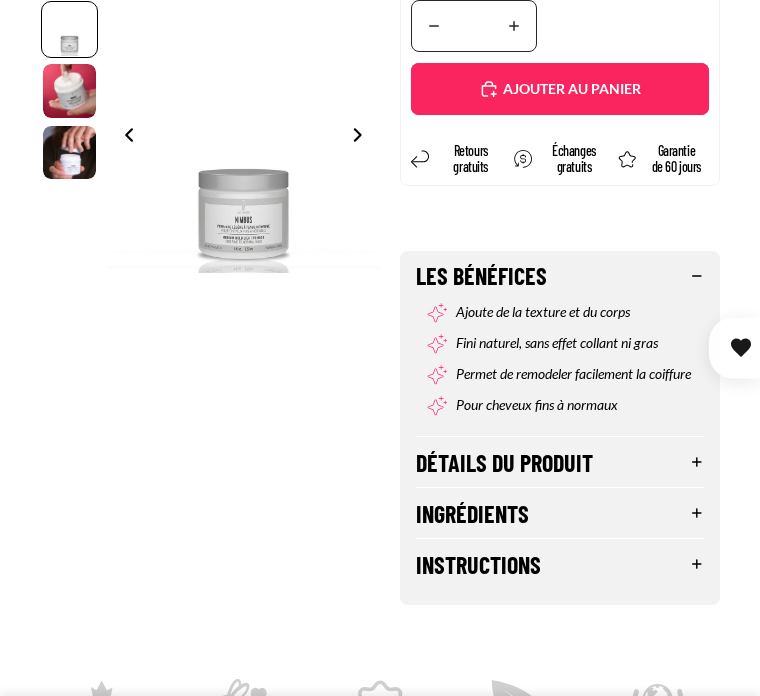 click on "Détails du produit" at bounding box center [560, 462] 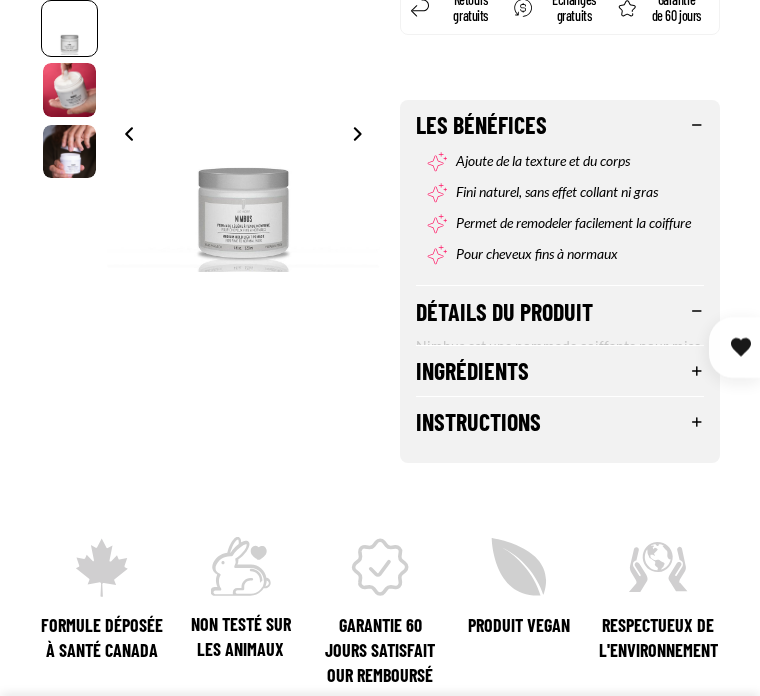 scroll, scrollTop: 739, scrollLeft: 0, axis: vertical 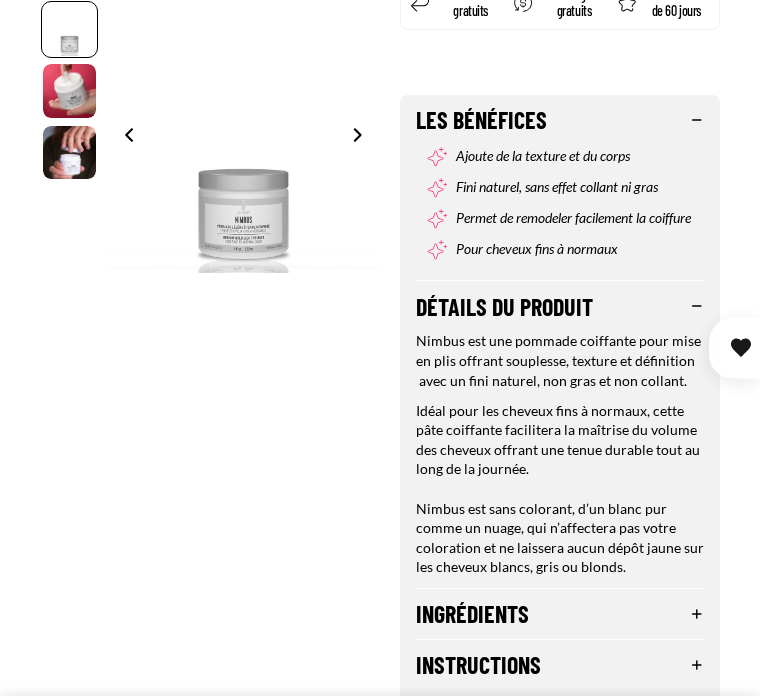 click on "Ingrédients" at bounding box center (560, 614) 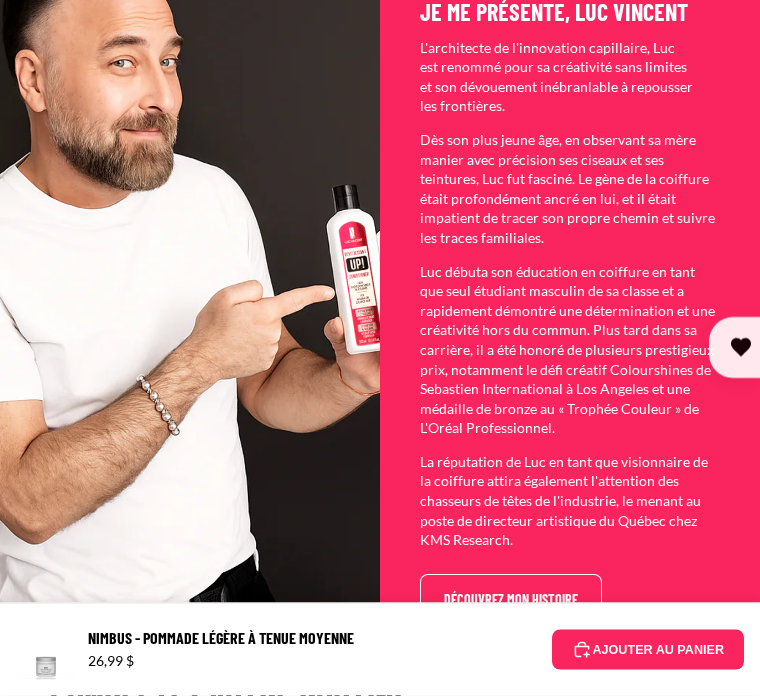 scroll, scrollTop: 1918, scrollLeft: 0, axis: vertical 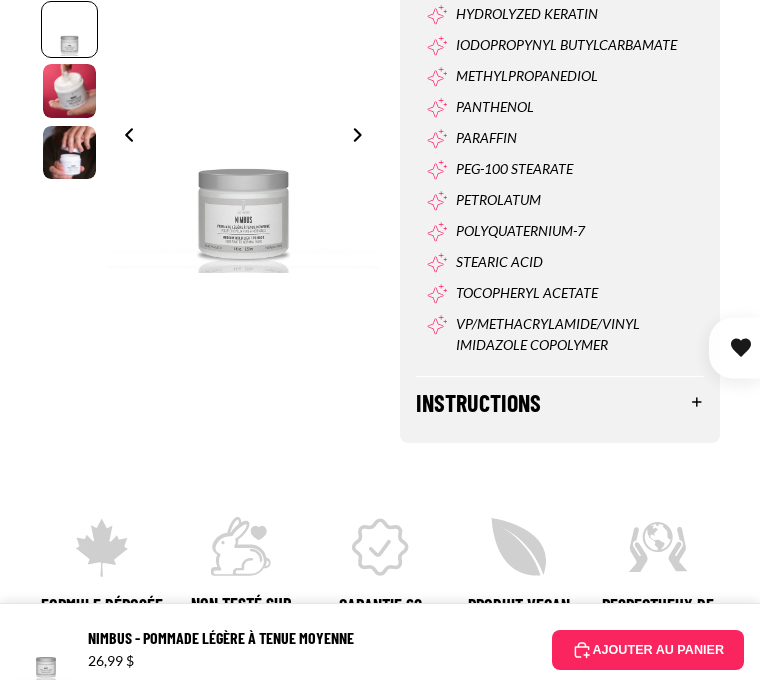 click on "Instructions" at bounding box center (560, 402) 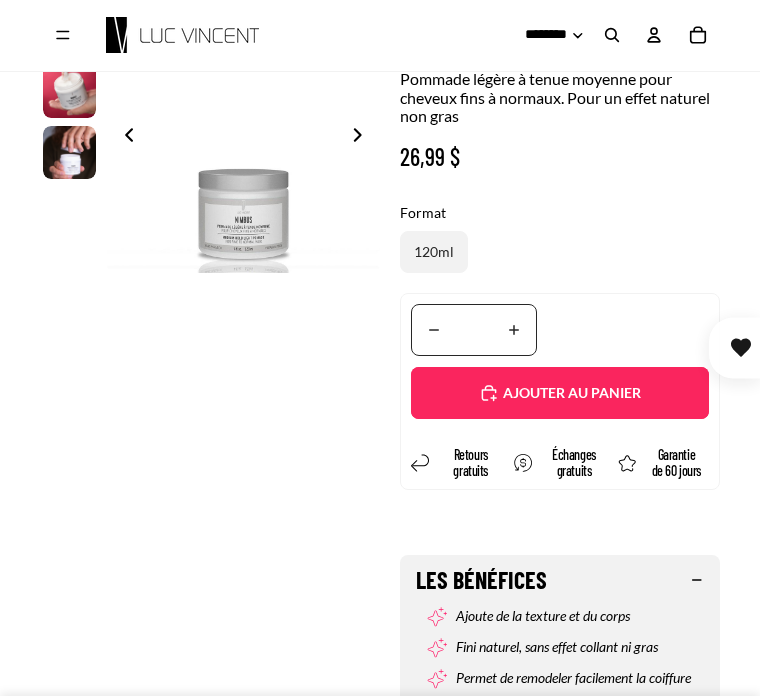 scroll, scrollTop: 278, scrollLeft: 0, axis: vertical 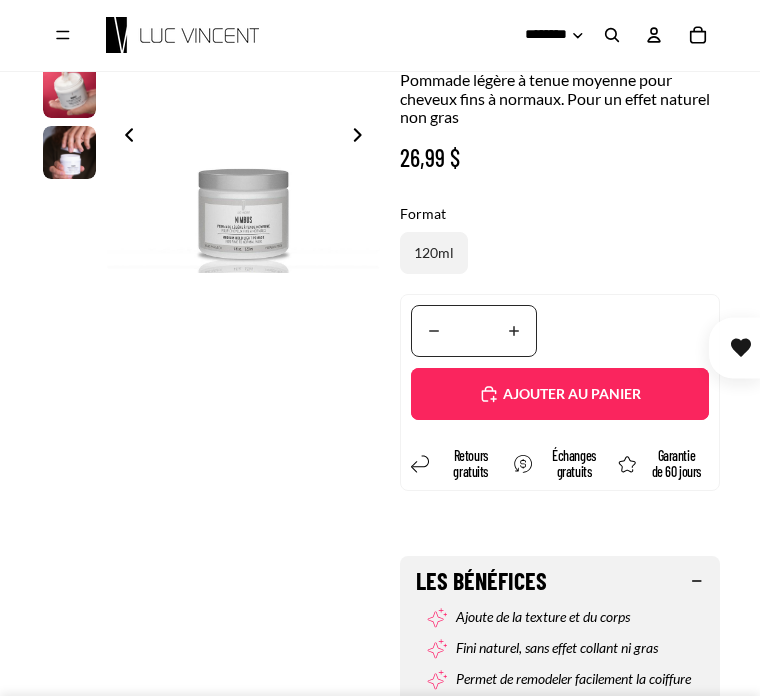 click on "Ajouté" at bounding box center (560, 394) 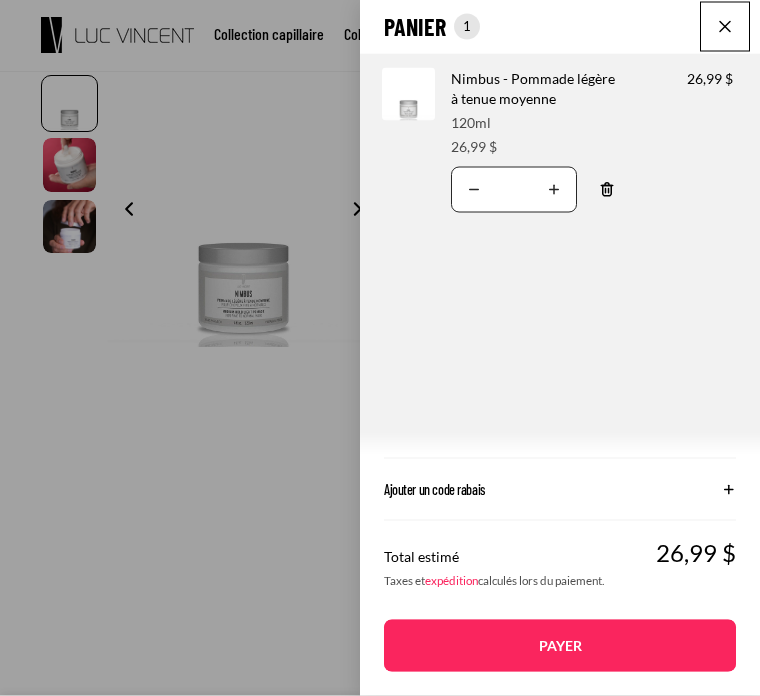 scroll, scrollTop: 0, scrollLeft: 0, axis: both 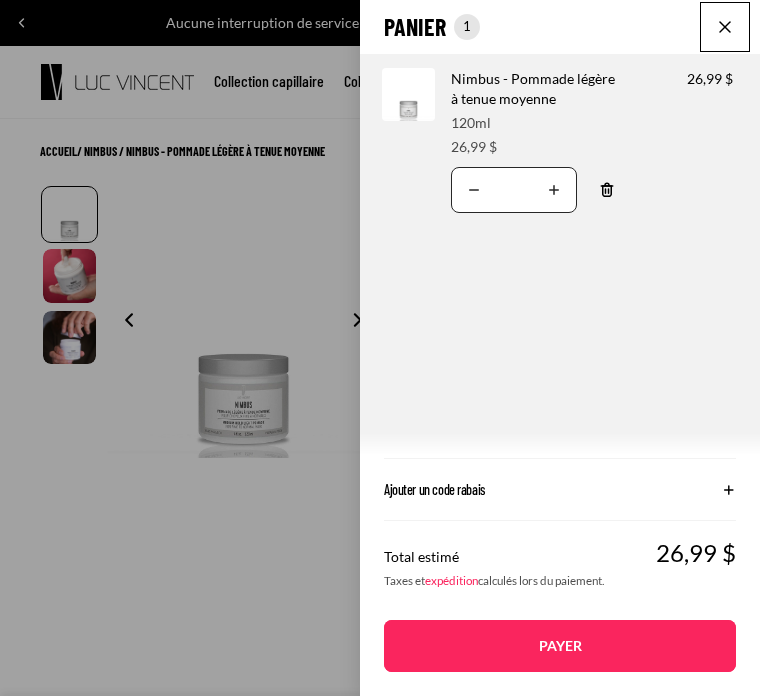 click at bounding box center [725, 27] 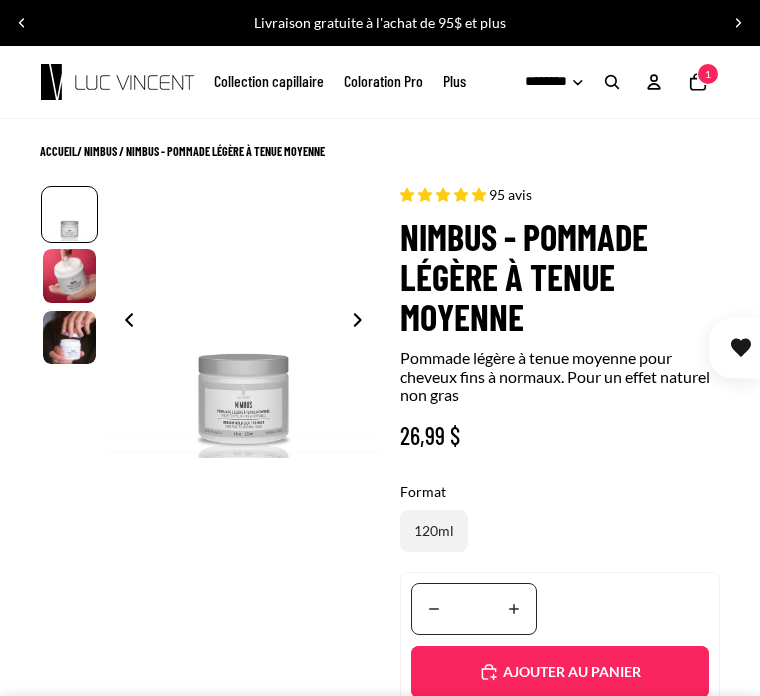 scroll, scrollTop: 0, scrollLeft: 0, axis: both 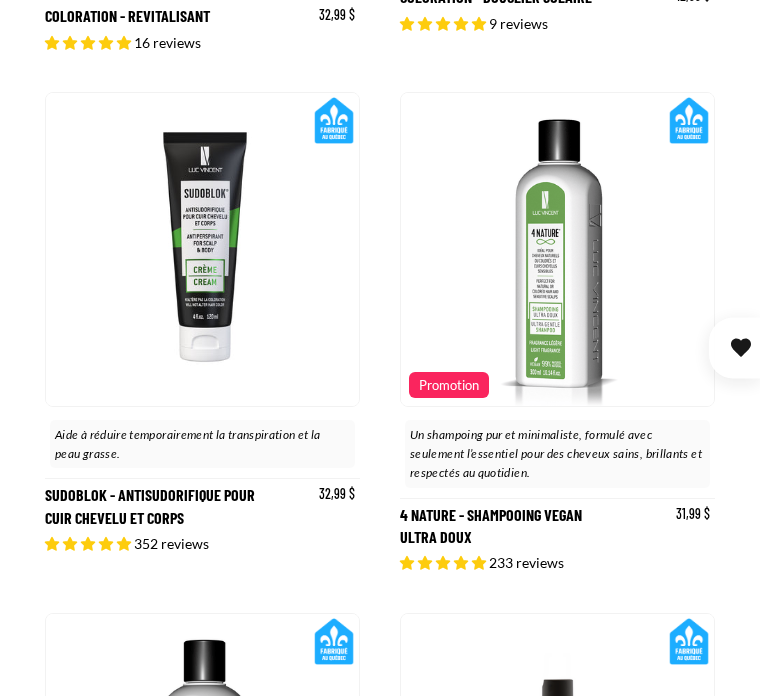 click at bounding box center (431, 250) 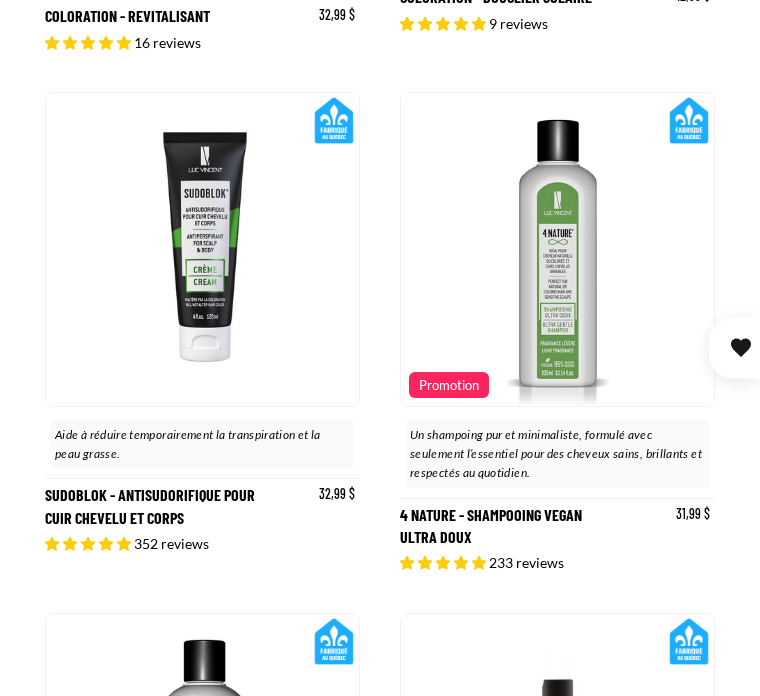 scroll, scrollTop: 0, scrollLeft: 626, axis: horizontal 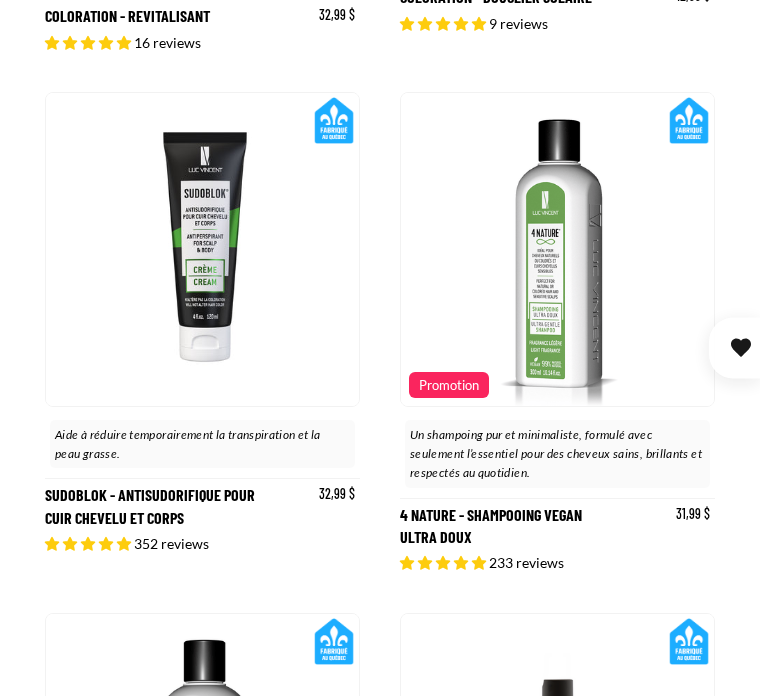 click 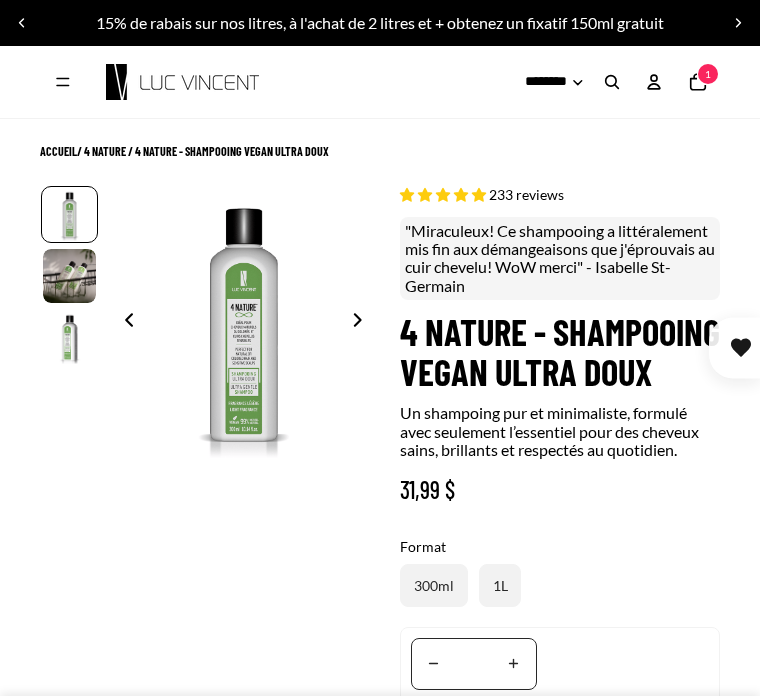 scroll, scrollTop: 0, scrollLeft: 0, axis: both 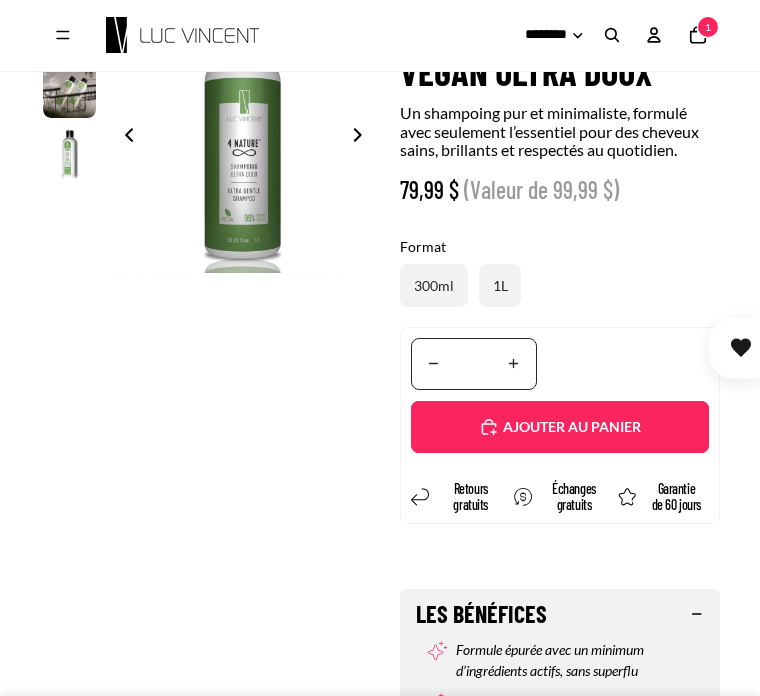 click on "Ajouté" at bounding box center (560, 427) 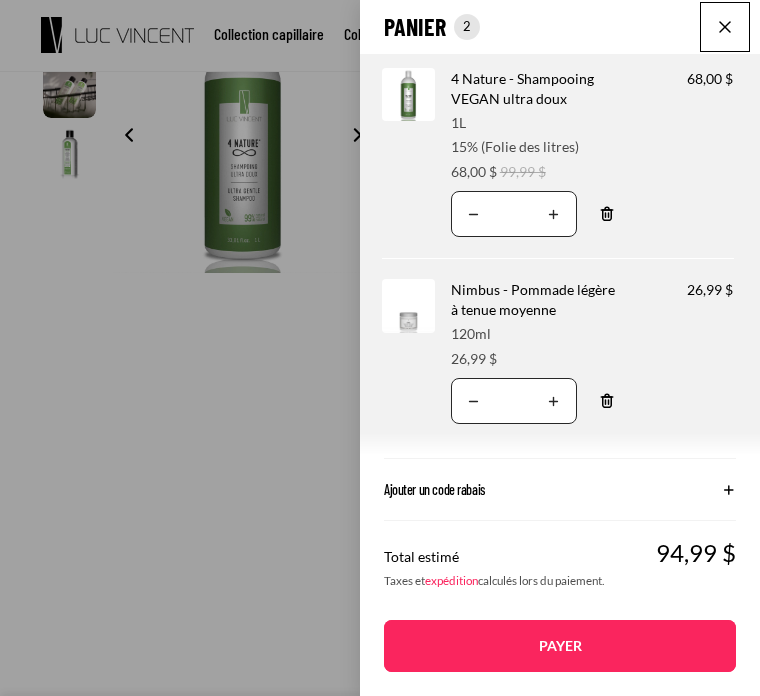 scroll, scrollTop: 369, scrollLeft: 0, axis: vertical 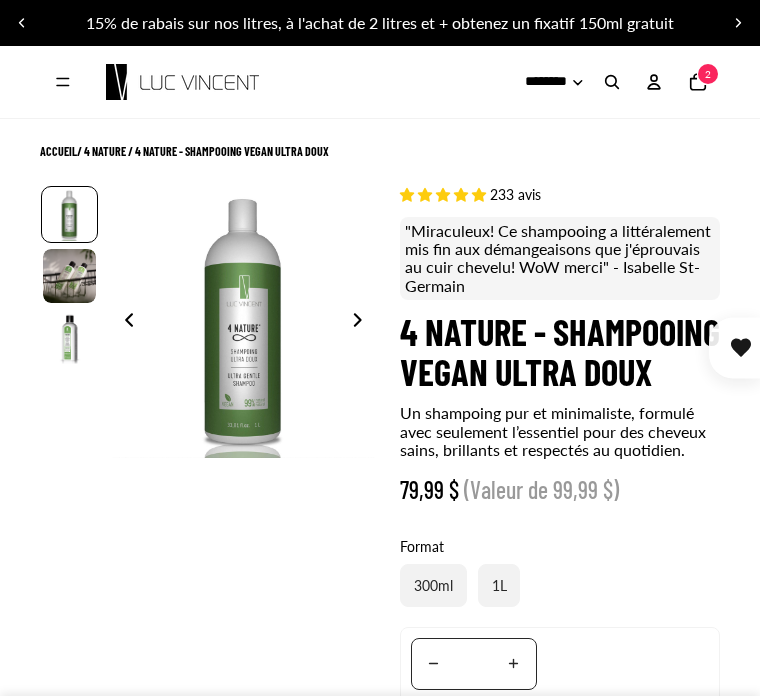 select on "**********" 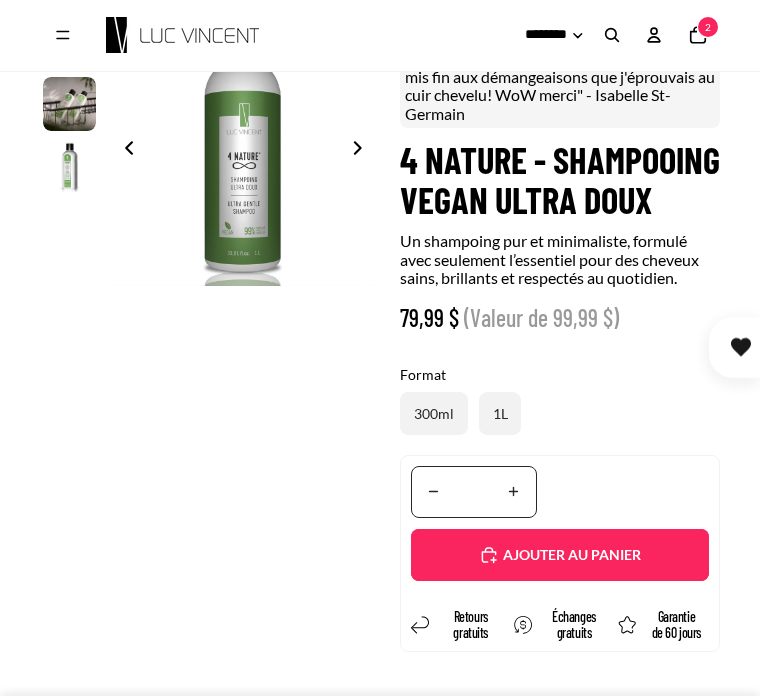 scroll, scrollTop: 0, scrollLeft: 0, axis: both 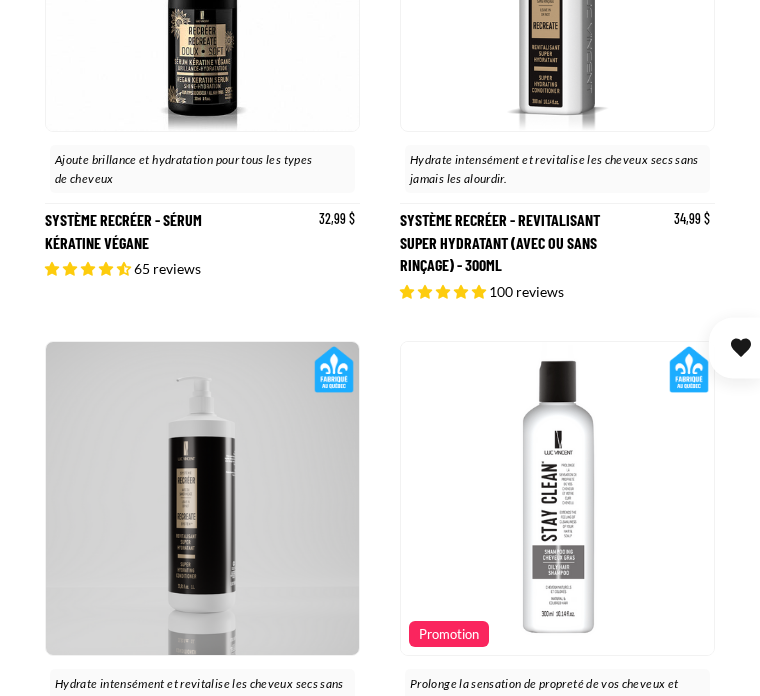 click 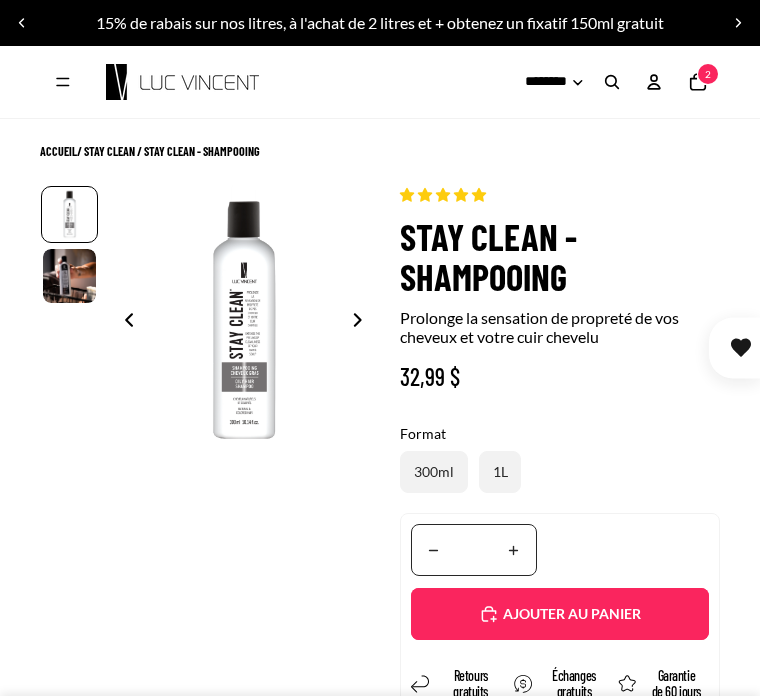 scroll, scrollTop: 0, scrollLeft: 0, axis: both 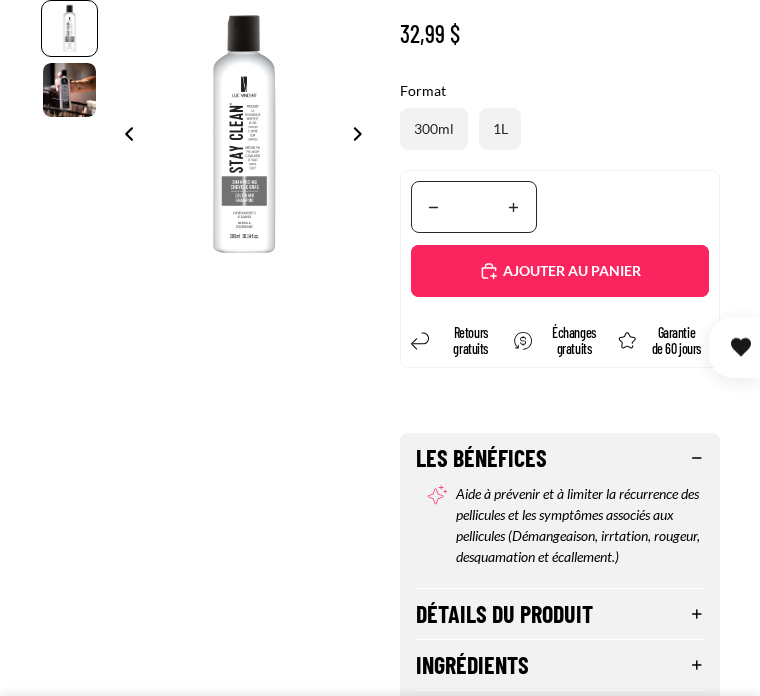 click on "Détails du produit" at bounding box center [560, 615] 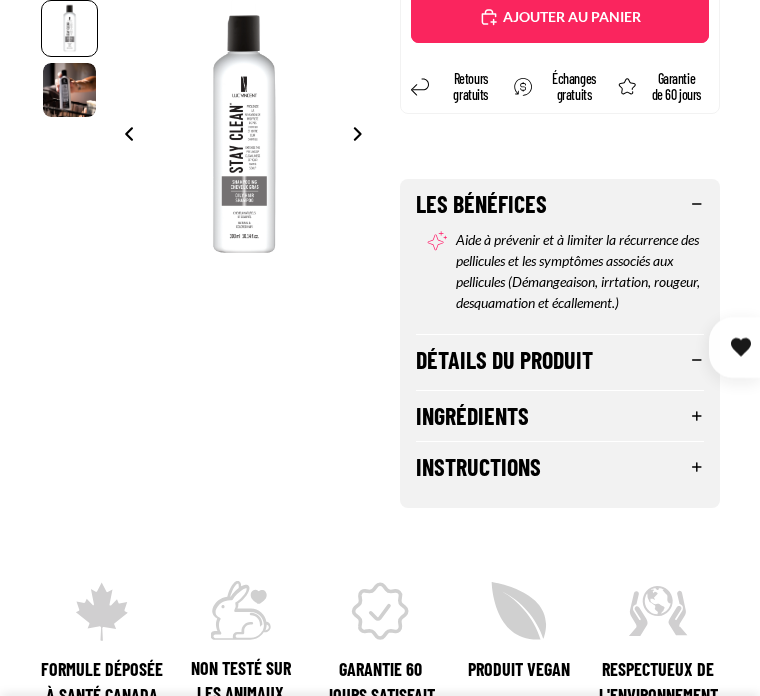 scroll, scrollTop: 598, scrollLeft: 0, axis: vertical 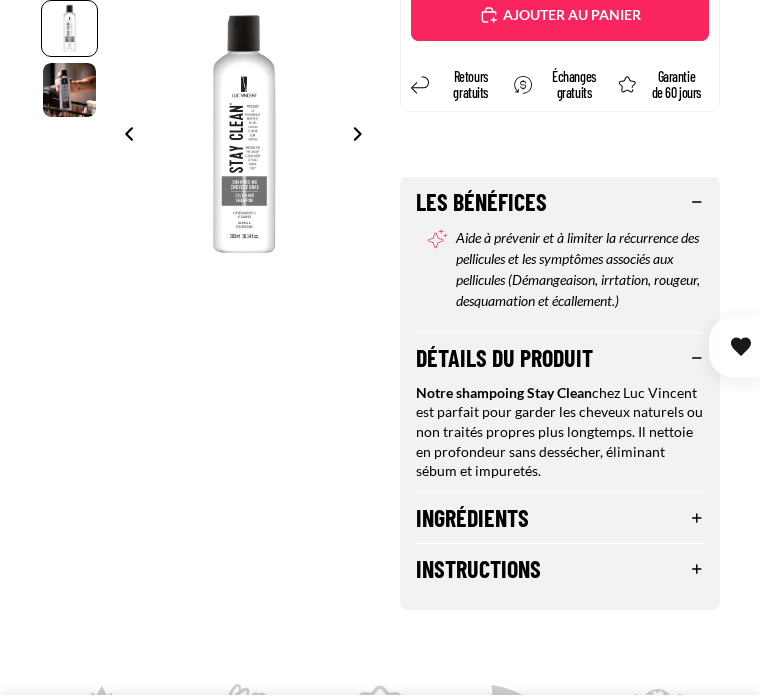 click on "Instructions" at bounding box center (560, 570) 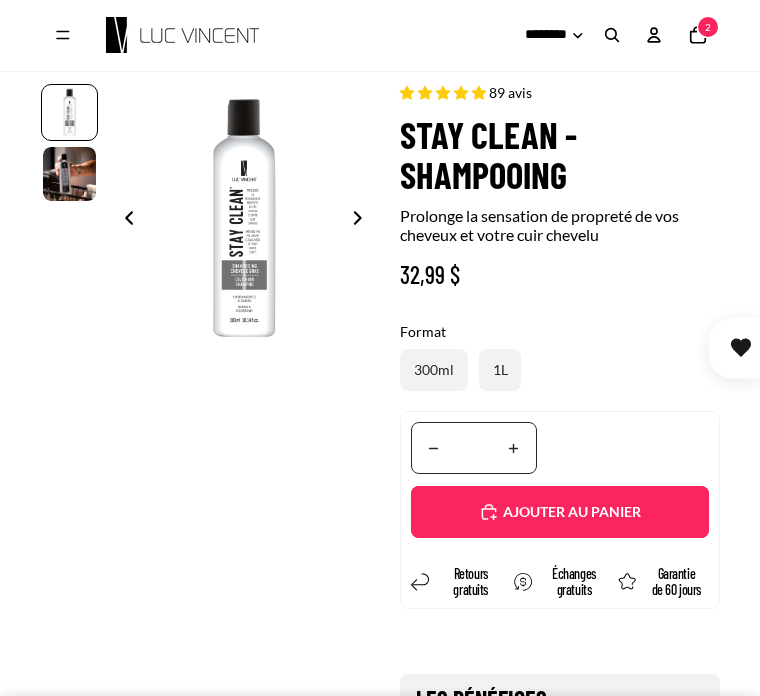 scroll, scrollTop: 0, scrollLeft: 0, axis: both 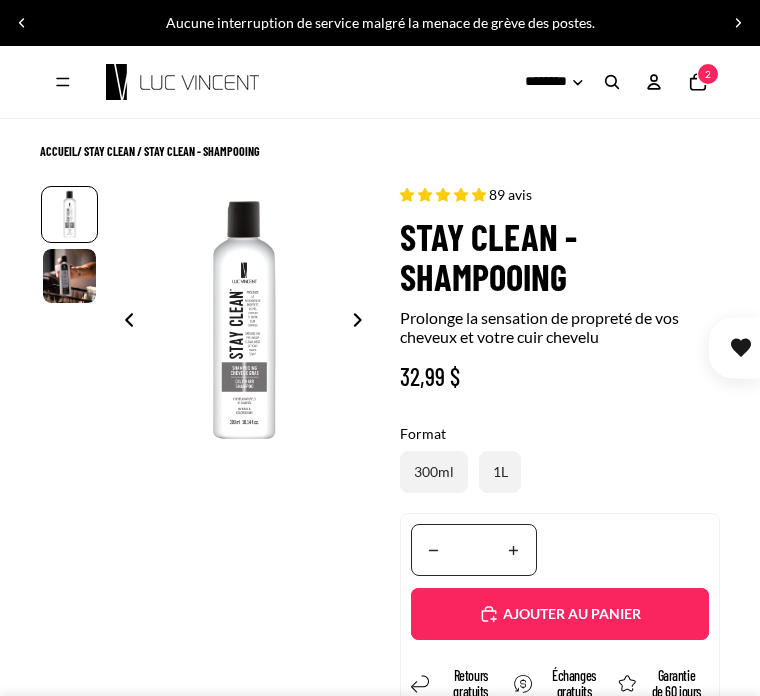 click 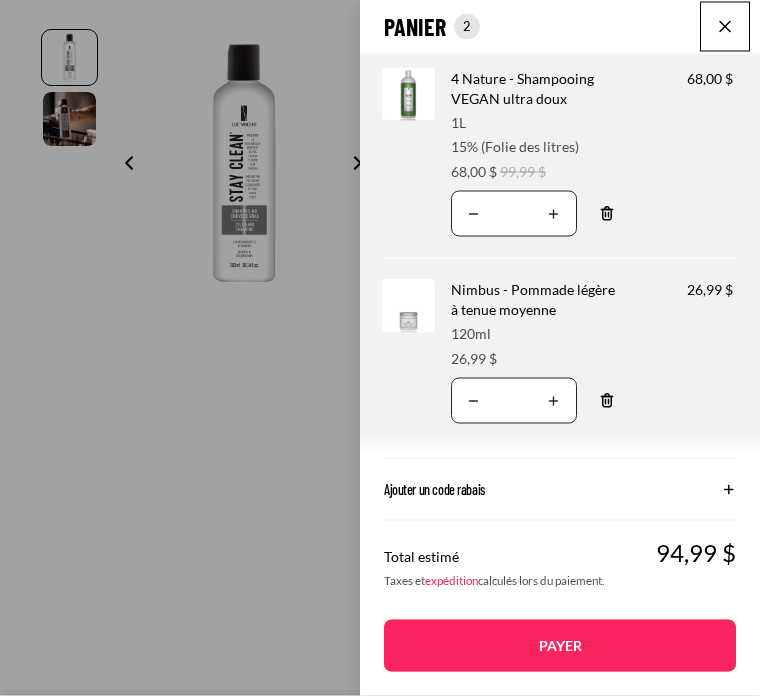 scroll, scrollTop: 157, scrollLeft: 0, axis: vertical 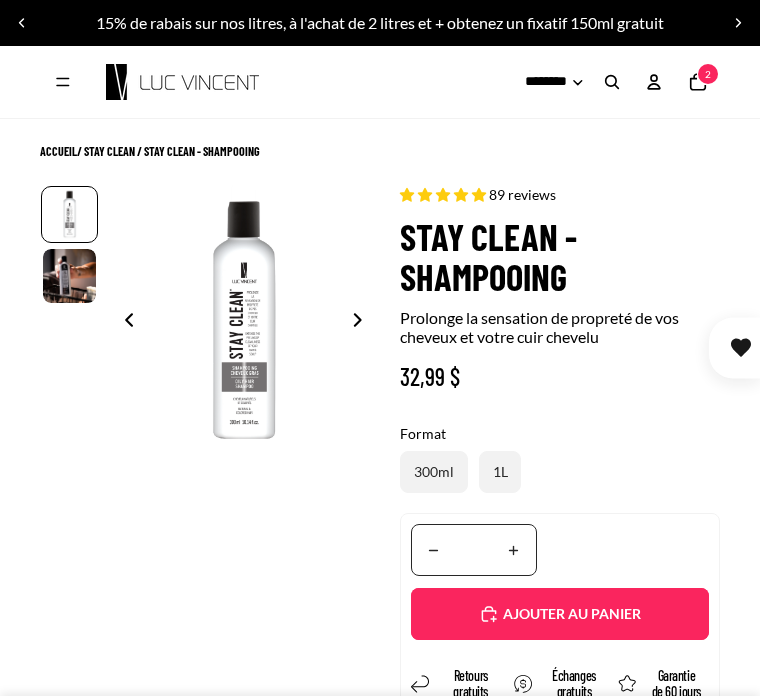 select on "**********" 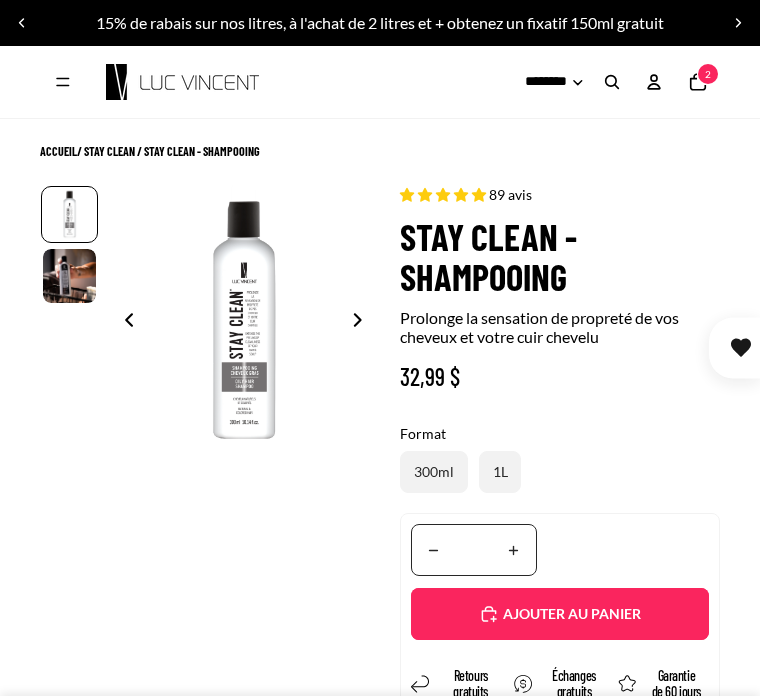 scroll, scrollTop: 227, scrollLeft: 0, axis: vertical 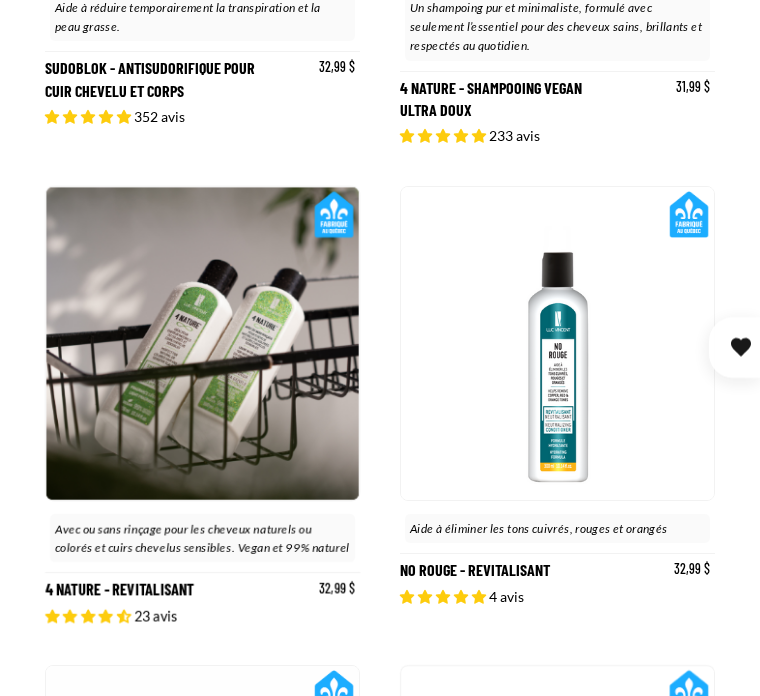 click 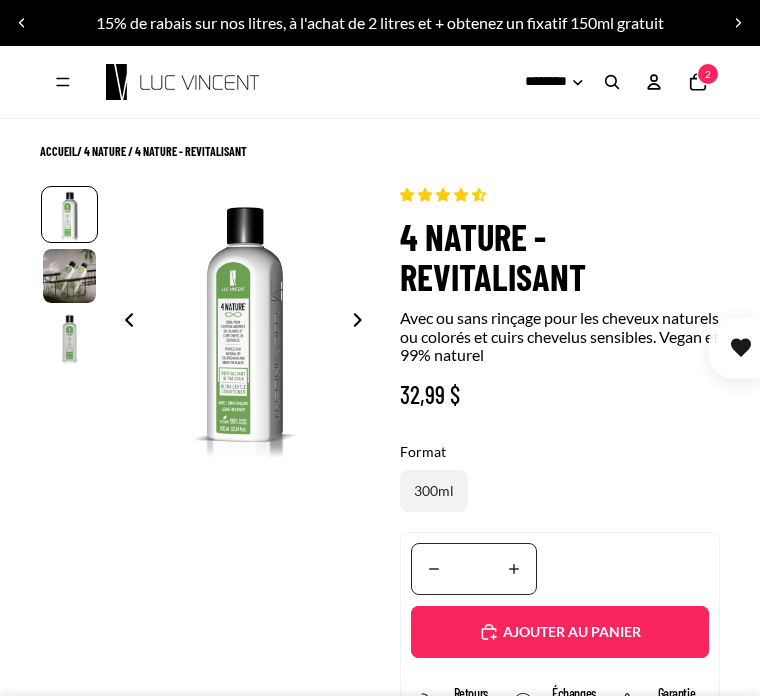 scroll, scrollTop: 0, scrollLeft: 0, axis: both 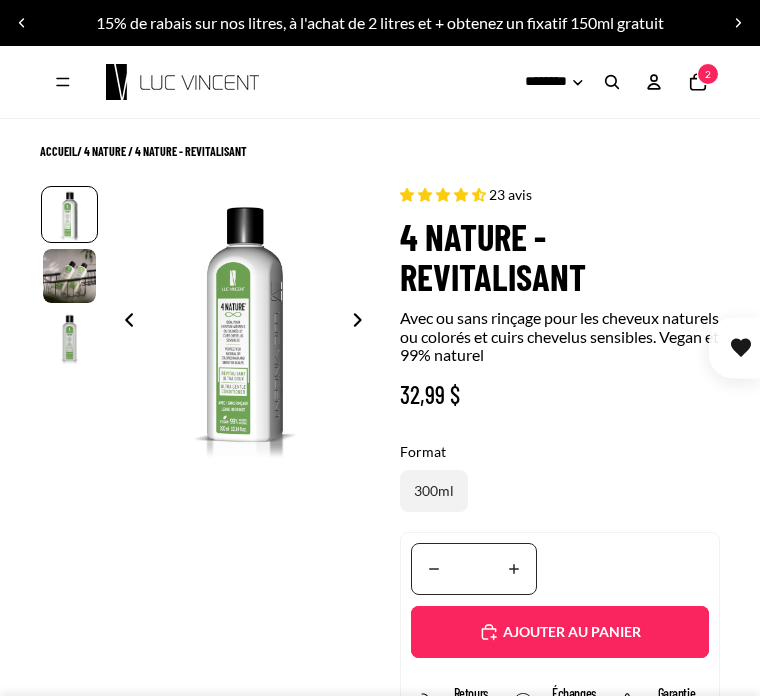 click on "Ajouté" at bounding box center [560, 632] 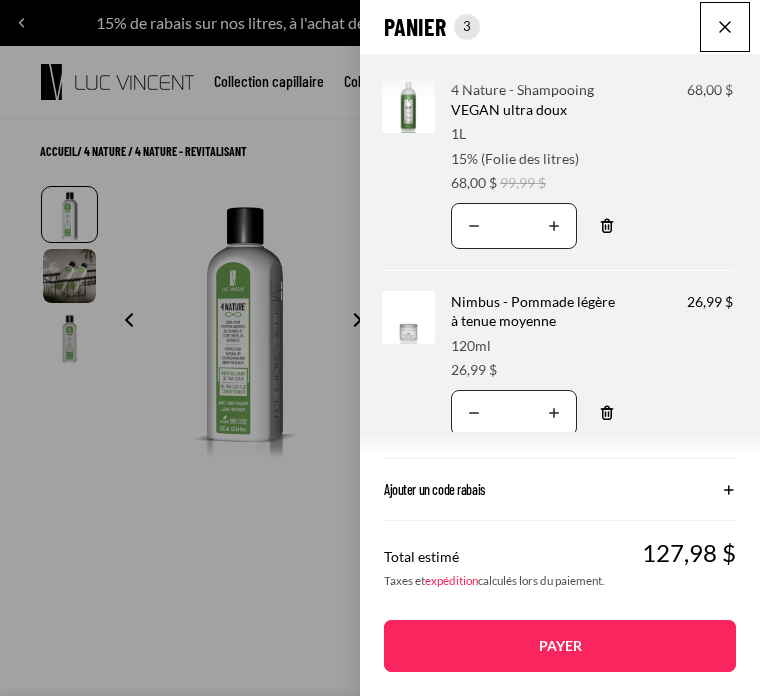 scroll, scrollTop: 155, scrollLeft: 0, axis: vertical 